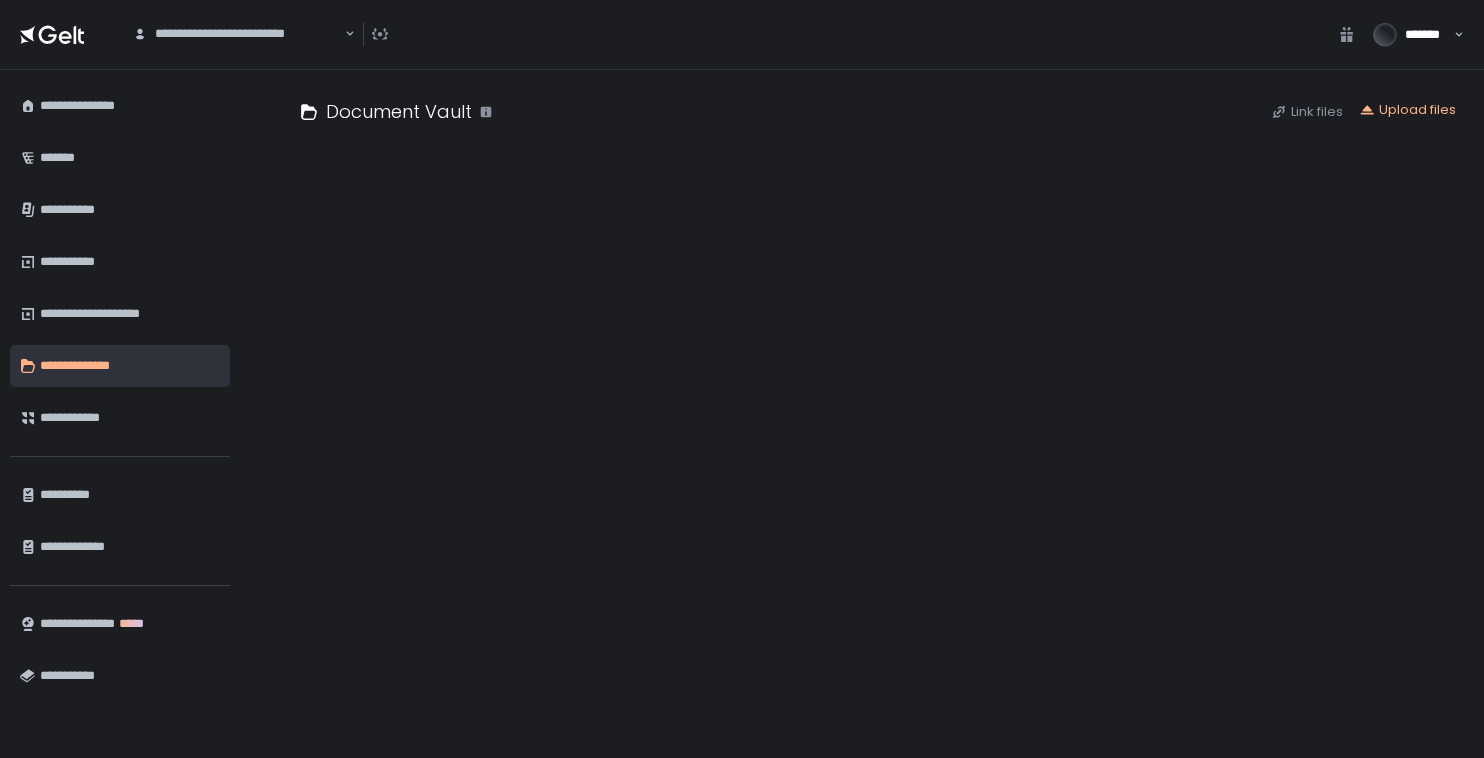scroll, scrollTop: 0, scrollLeft: 0, axis: both 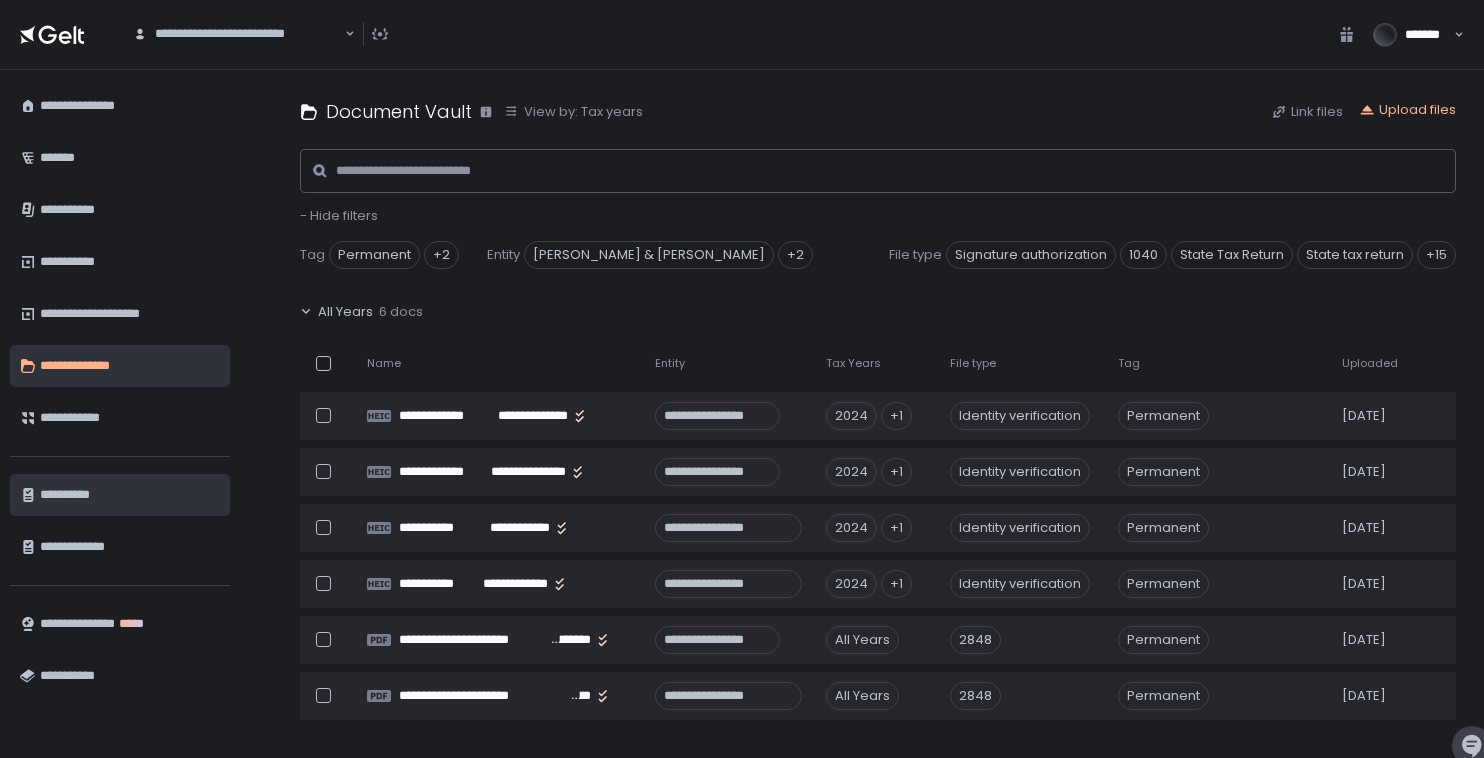 click on "**********" at bounding box center [130, 495] 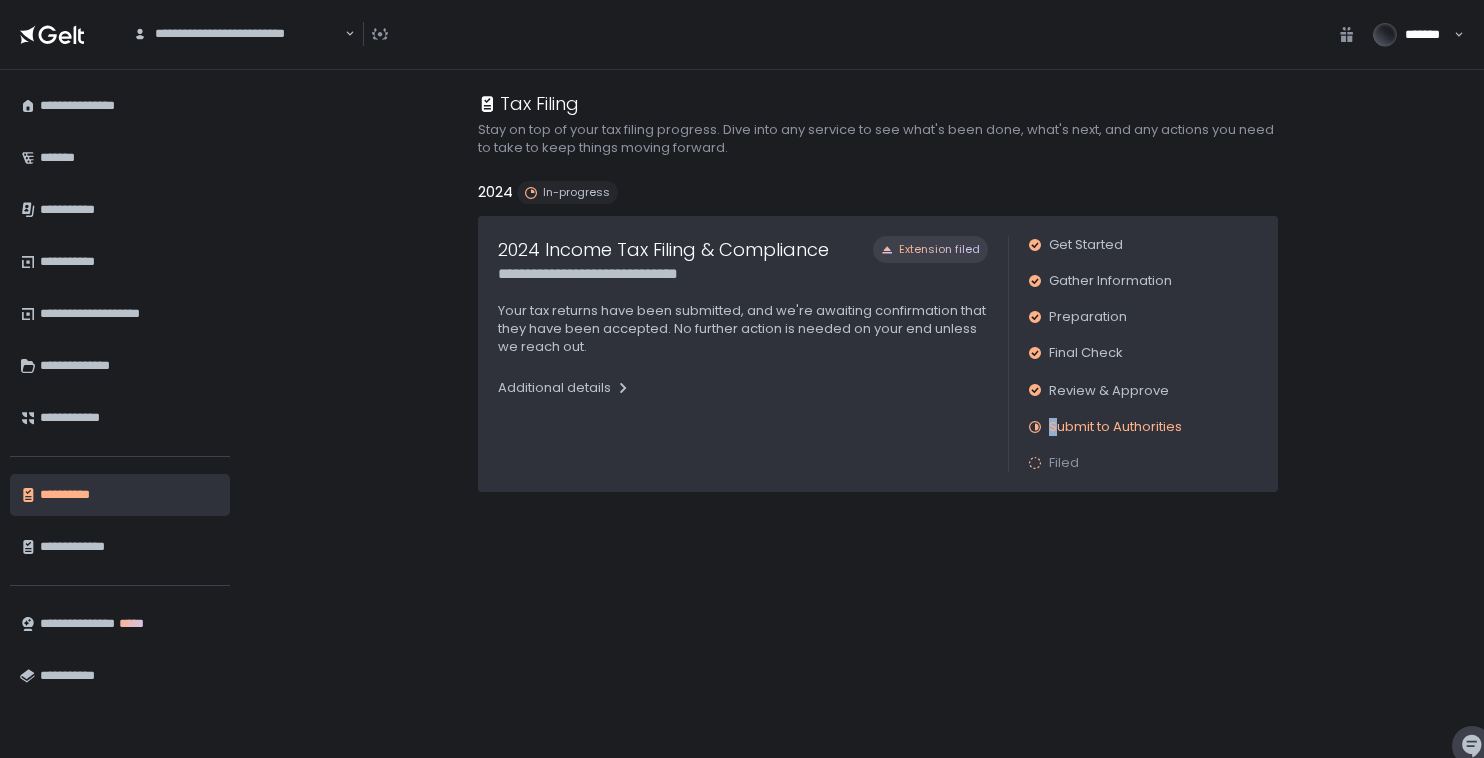 click on "Submit to Authorities" 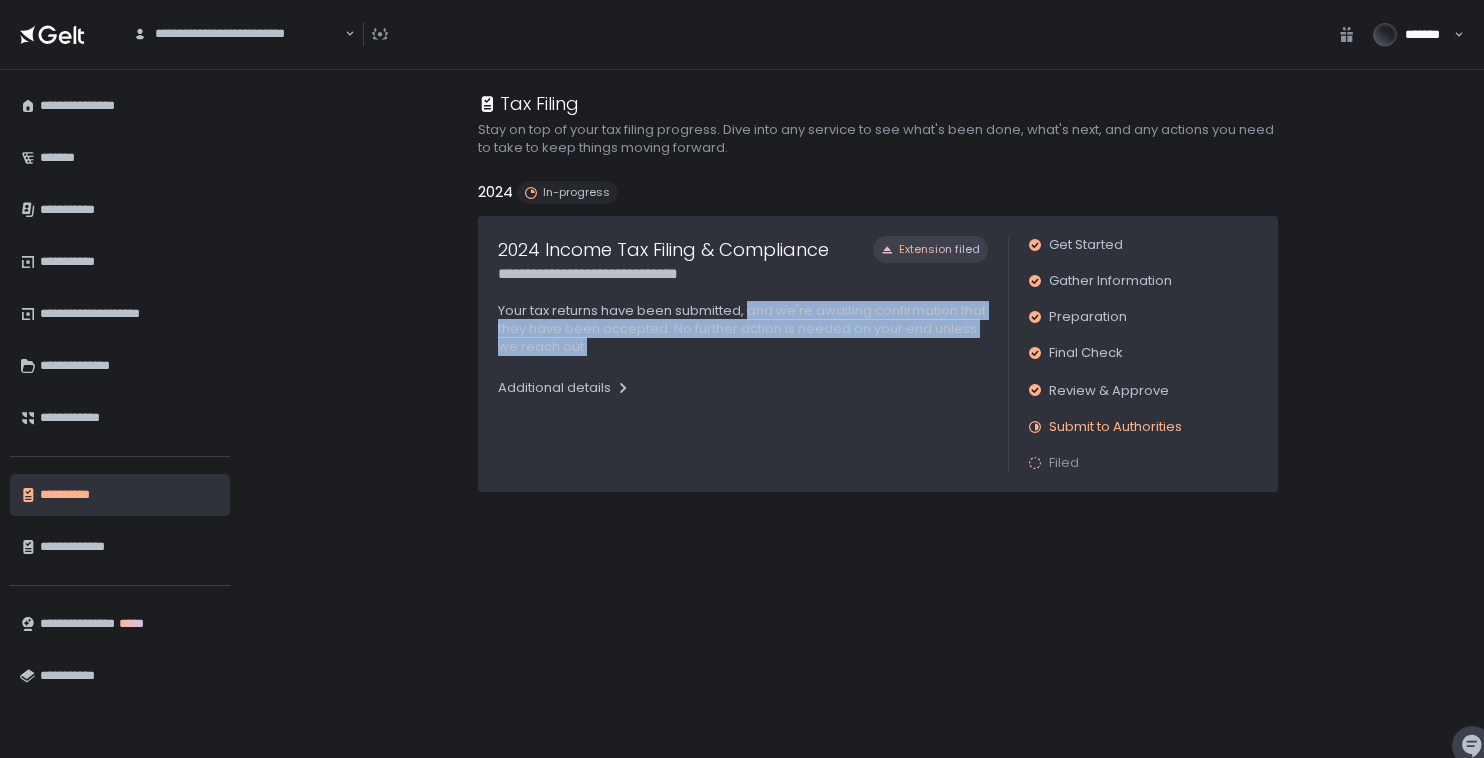 drag, startPoint x: 750, startPoint y: 313, endPoint x: 779, endPoint y: 346, distance: 43.931767 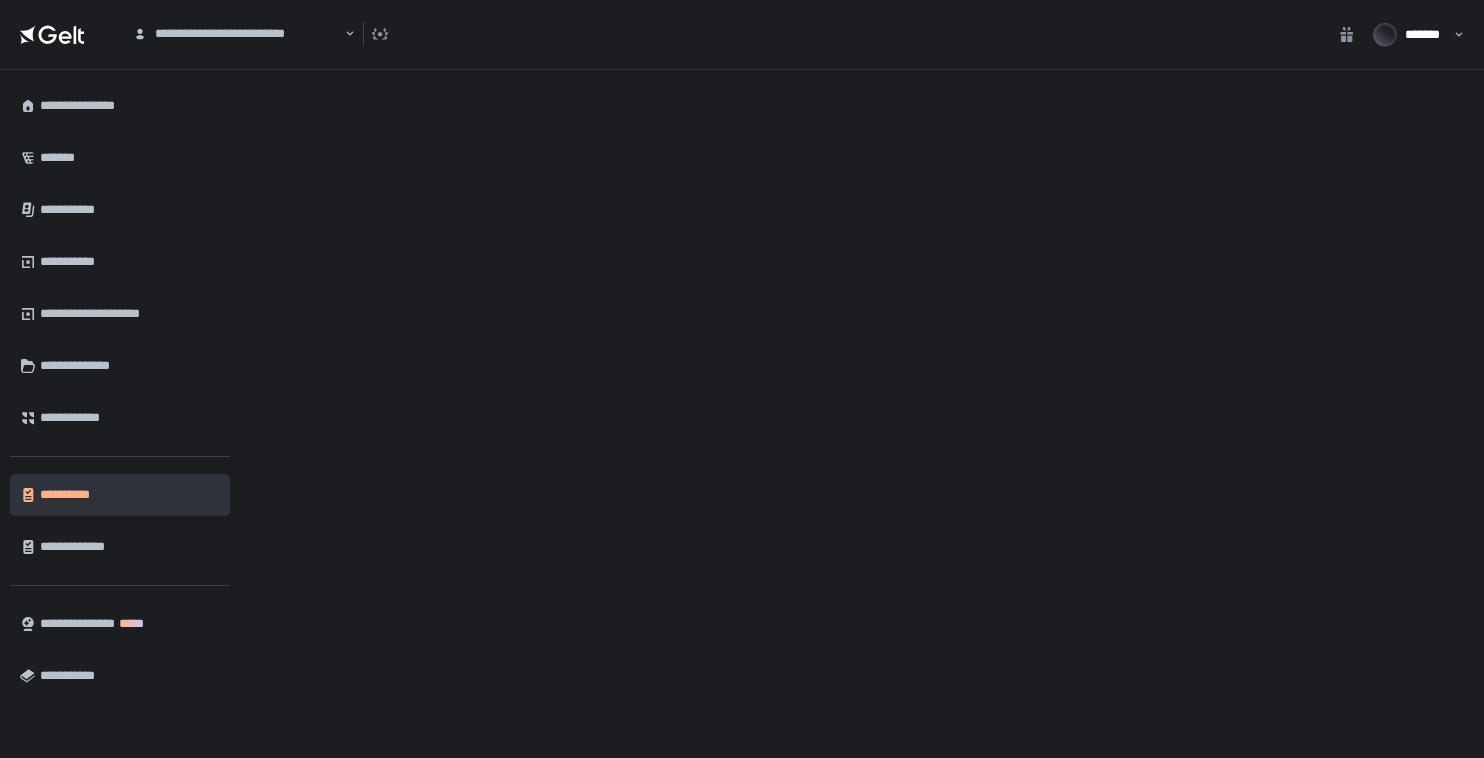 scroll, scrollTop: 0, scrollLeft: 0, axis: both 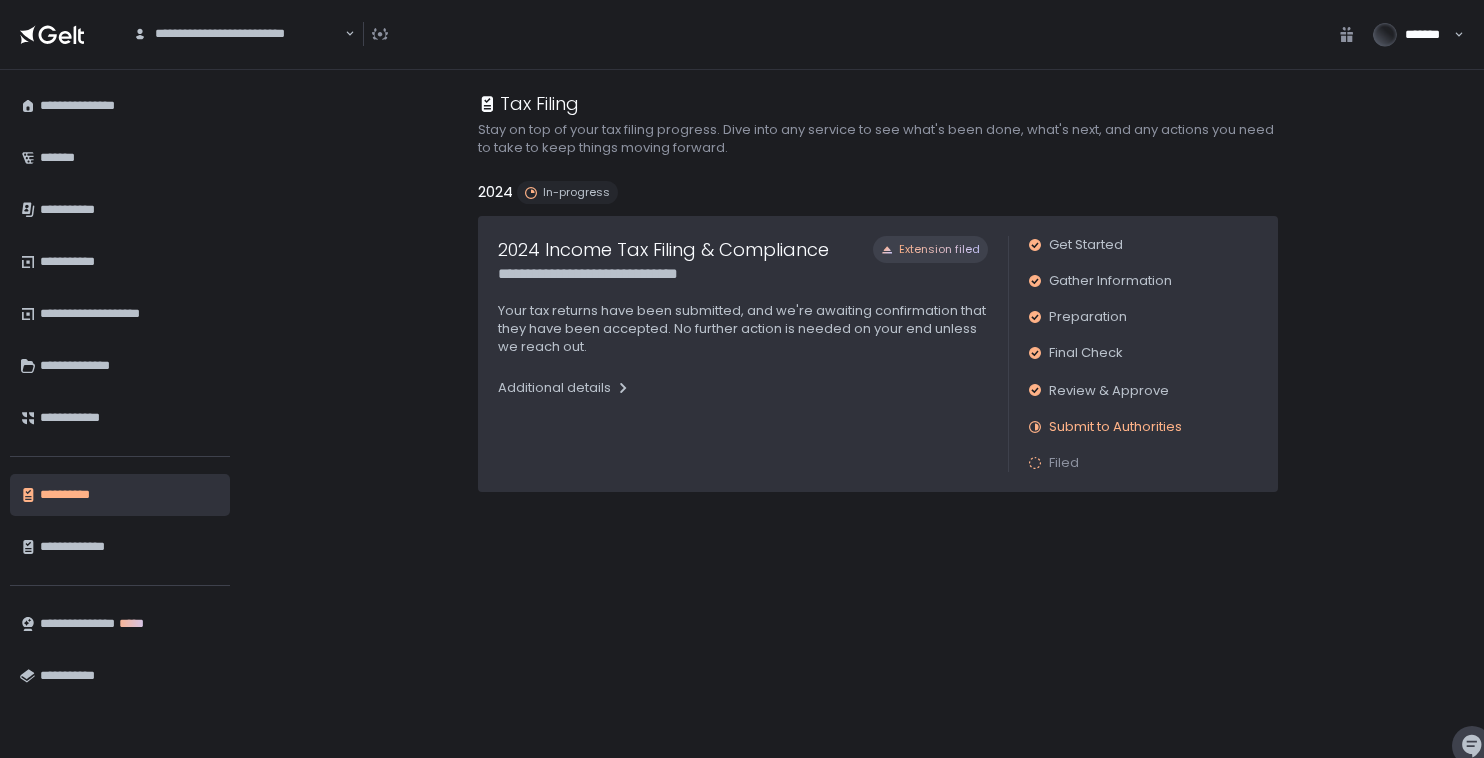 click on "**********" at bounding box center (878, 414) 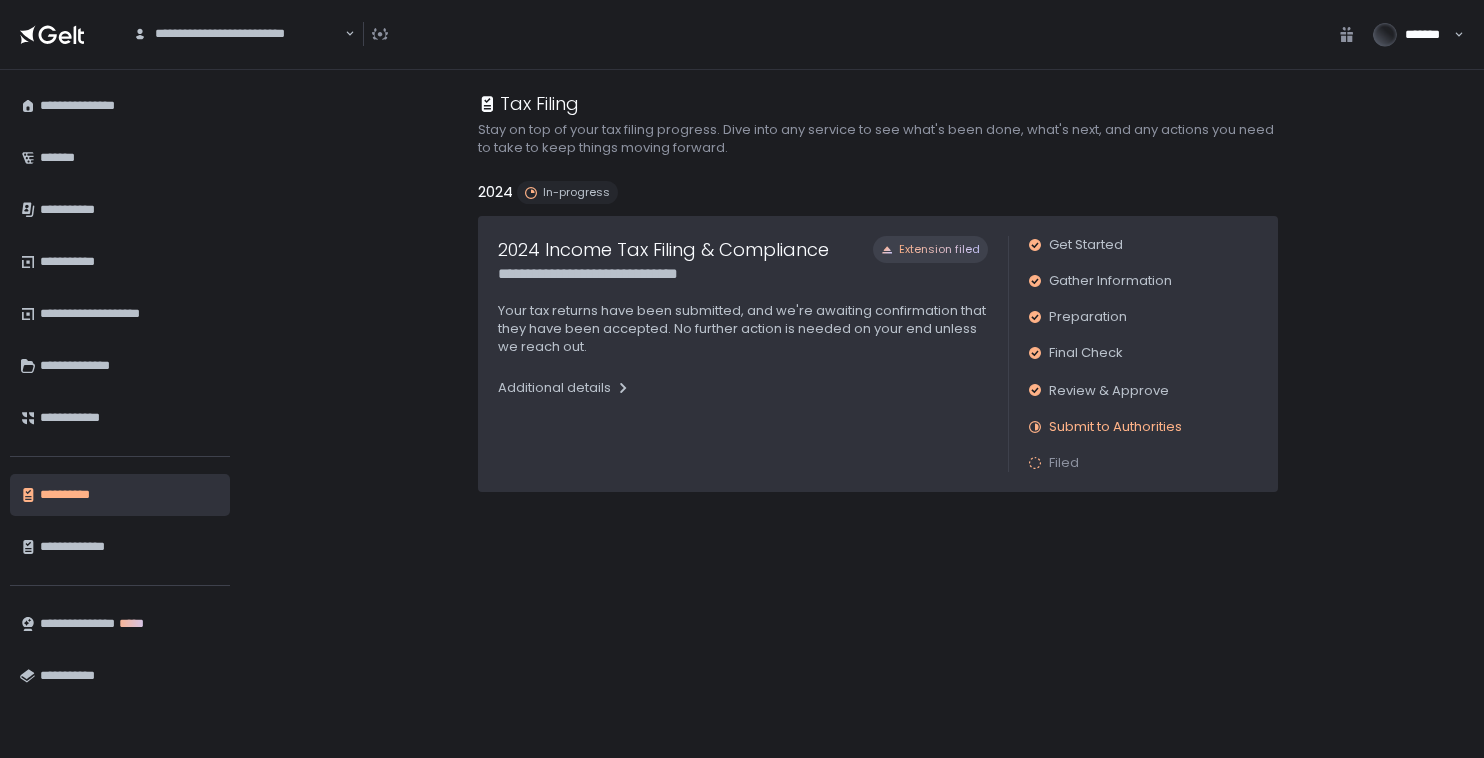 scroll, scrollTop: 0, scrollLeft: 0, axis: both 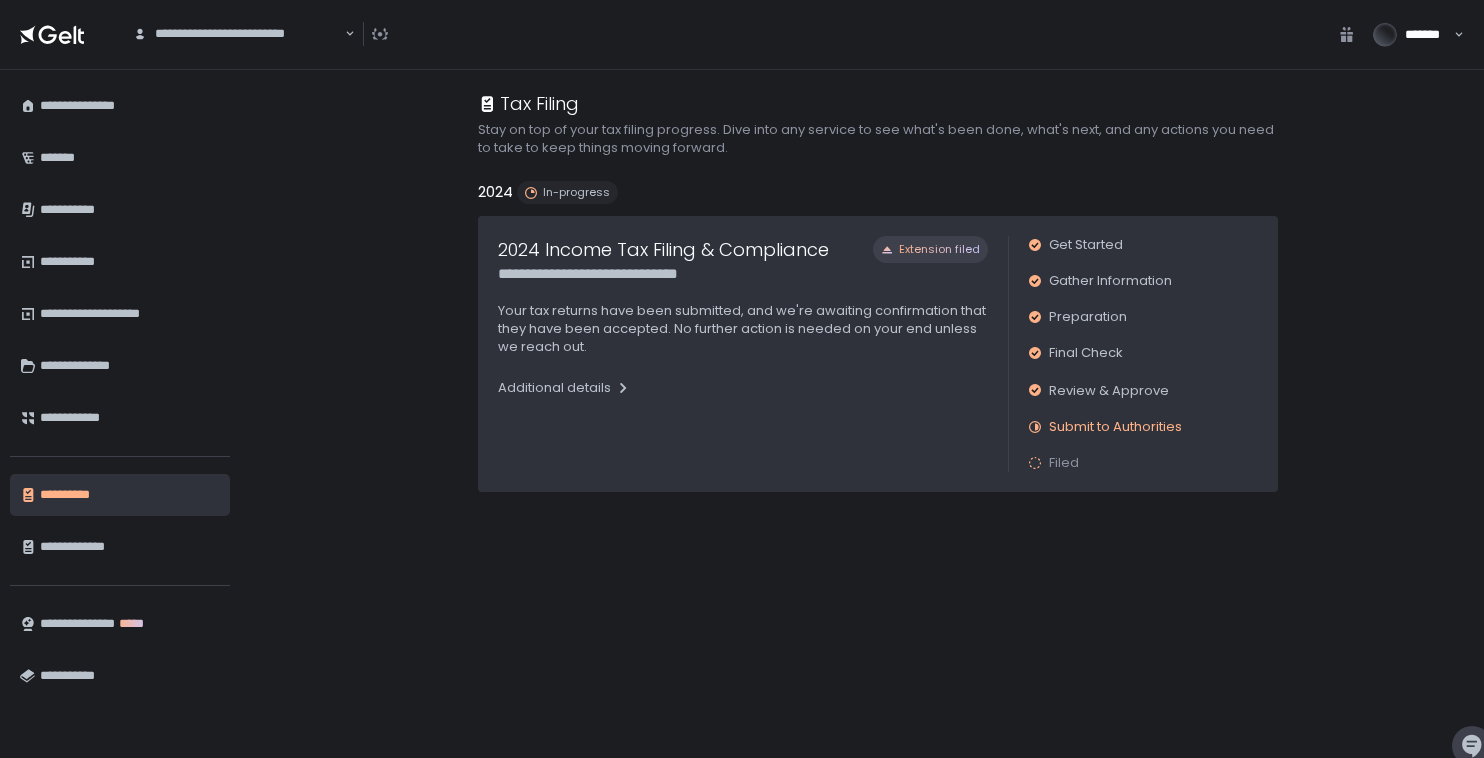 click on "**********" at bounding box center [130, 495] 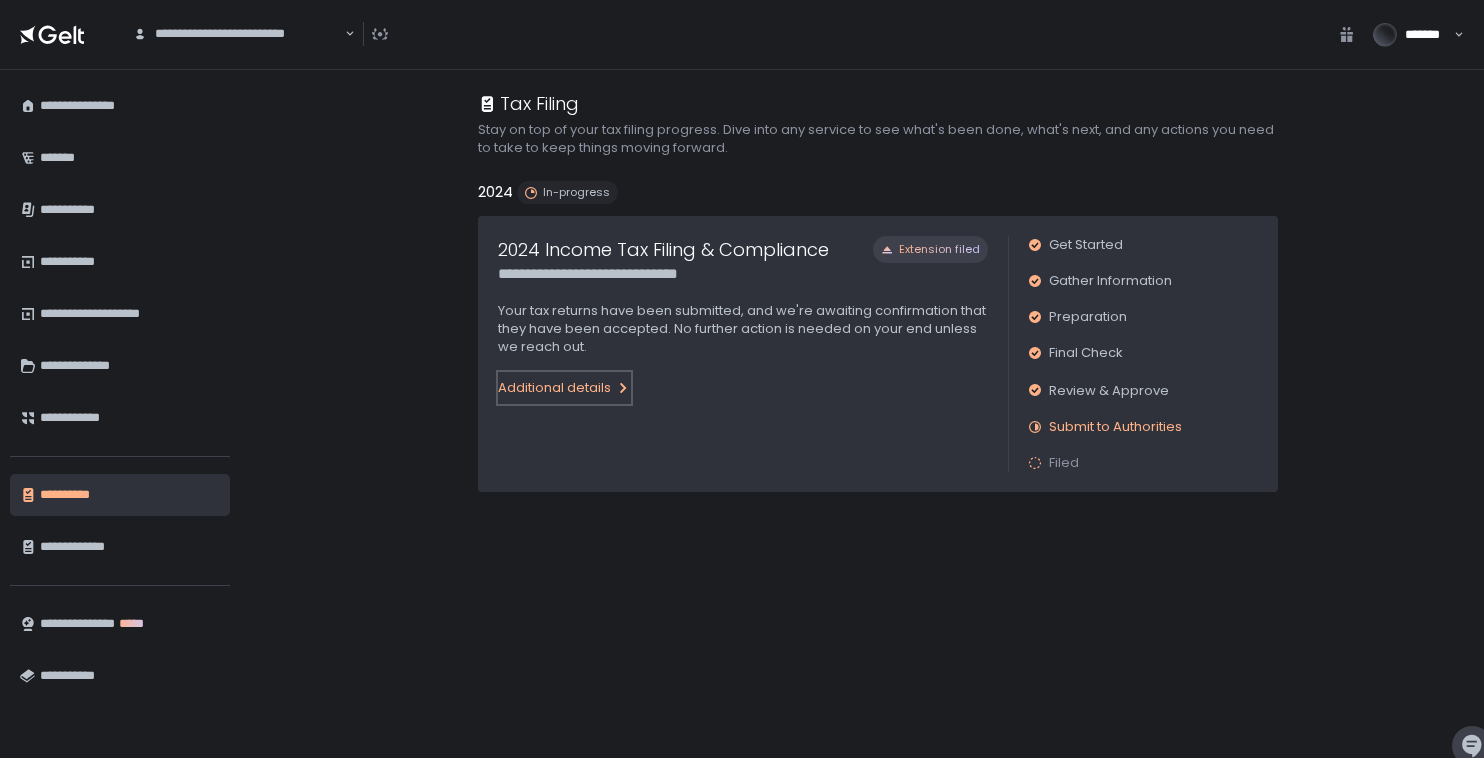 click on "Additional details" 